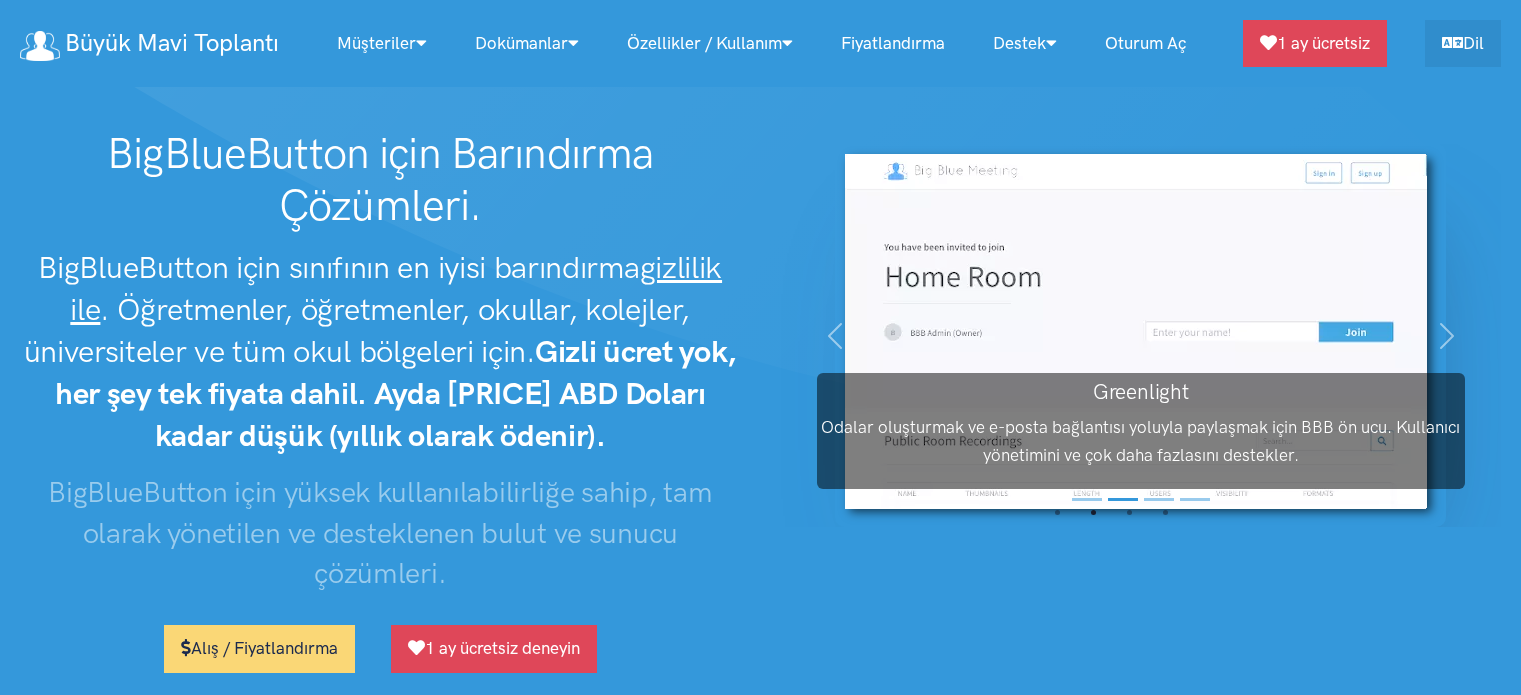 scroll, scrollTop: 0, scrollLeft: 0, axis: both 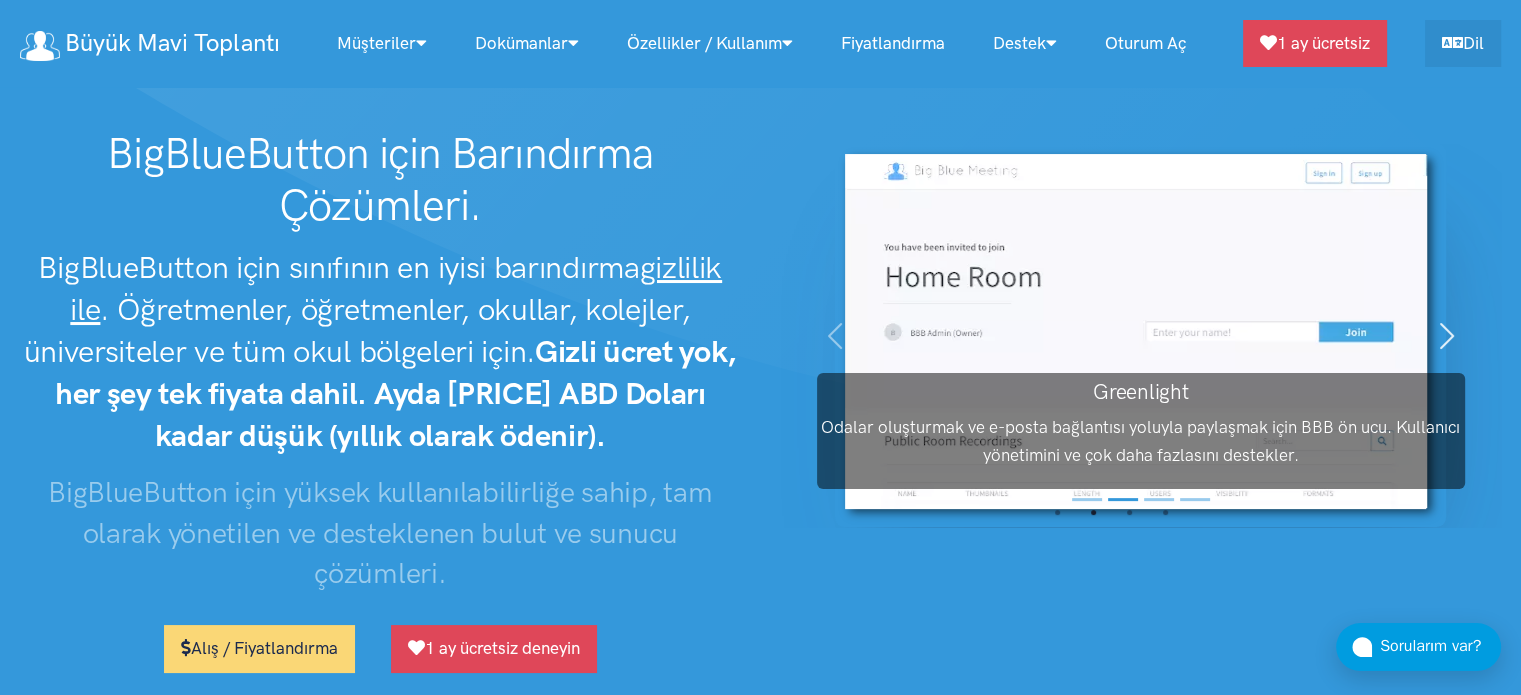 click on "Sonraki" at bounding box center (1447, 335) 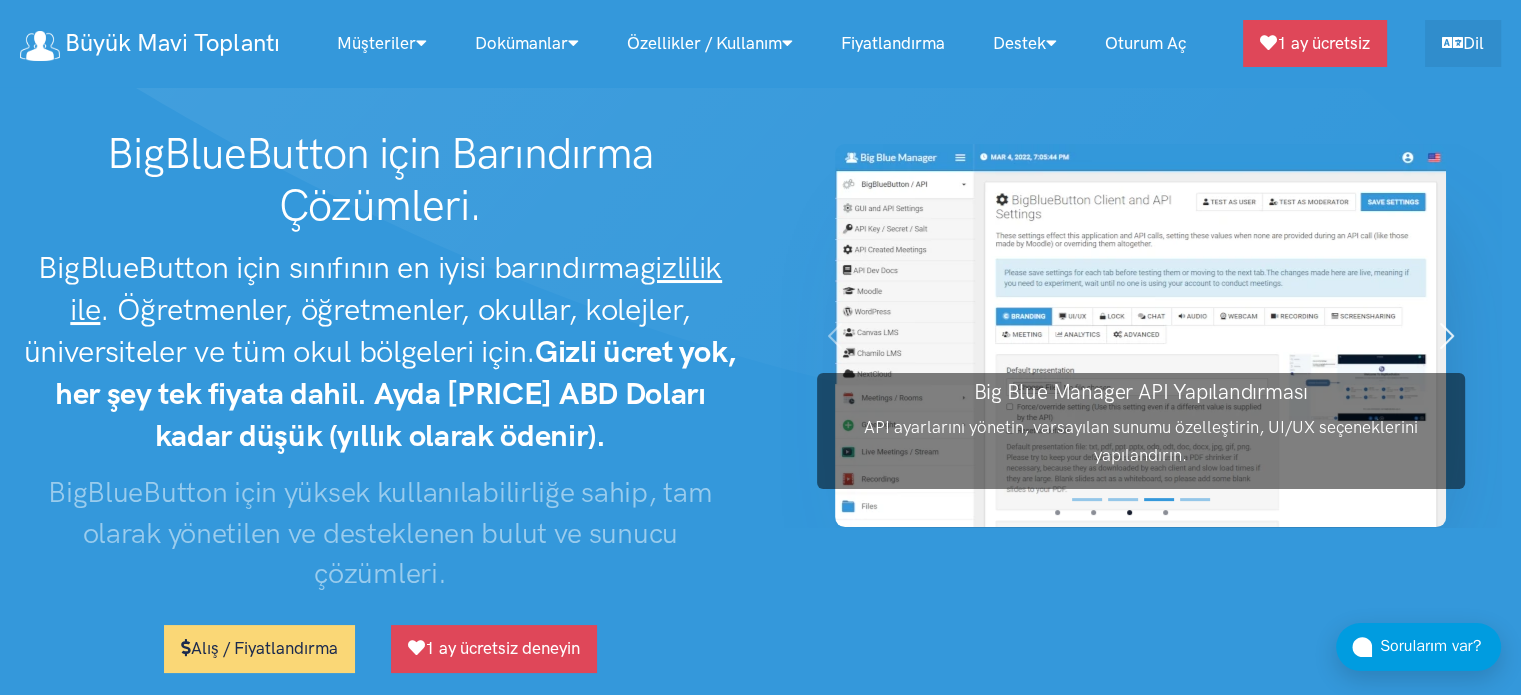 click on "Sonraki" at bounding box center [1447, 335] 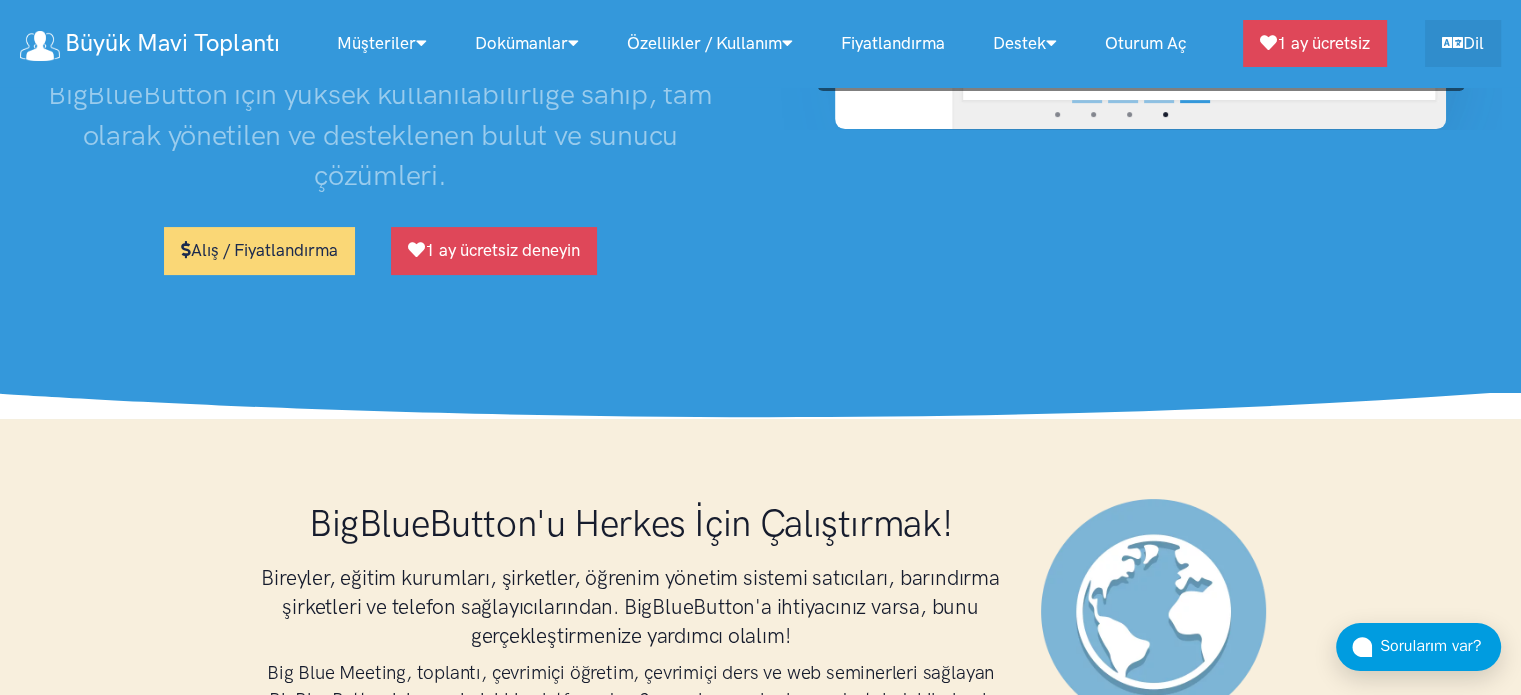 scroll, scrollTop: 400, scrollLeft: 0, axis: vertical 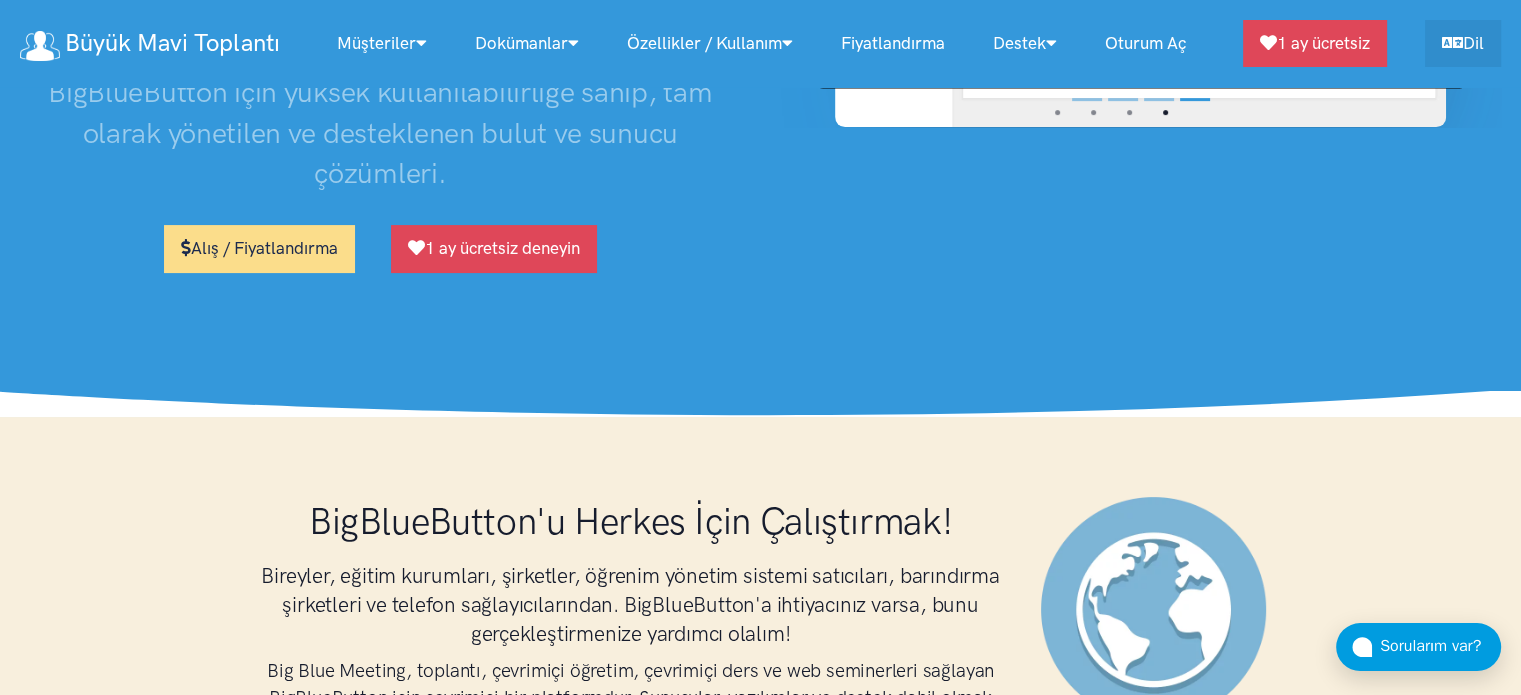 click on "Alış / Fiyatlandırma" at bounding box center [259, 248] 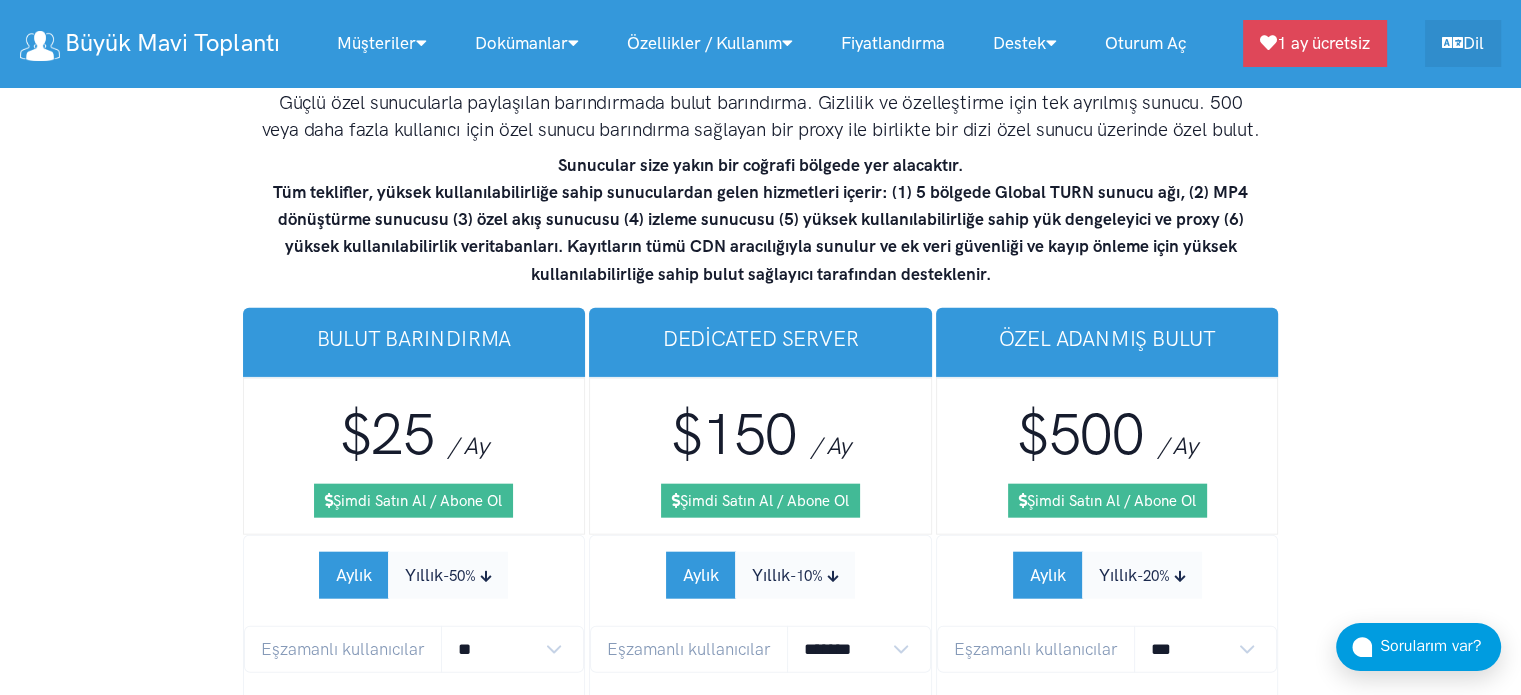 scroll, scrollTop: 12288, scrollLeft: 0, axis: vertical 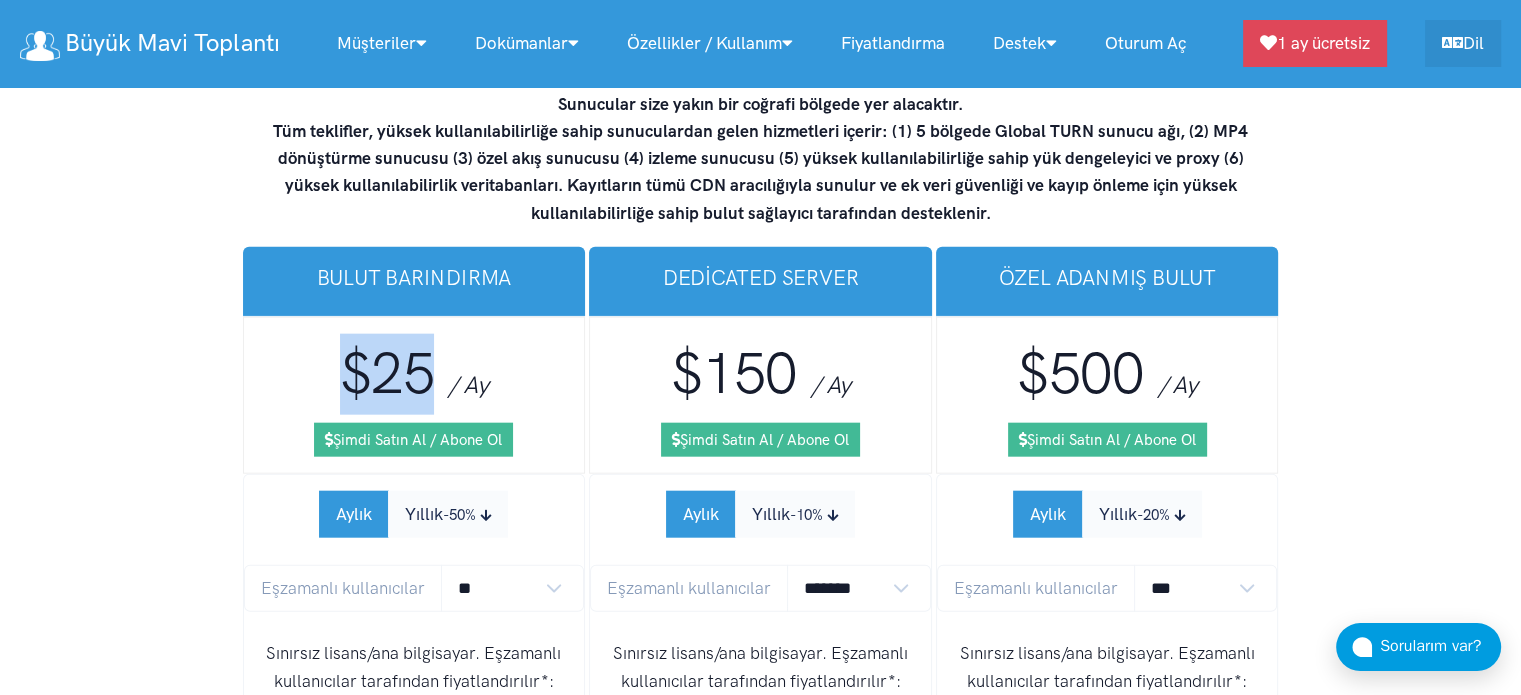 drag, startPoint x: 432, startPoint y: 363, endPoint x: 340, endPoint y: 368, distance: 92.13577 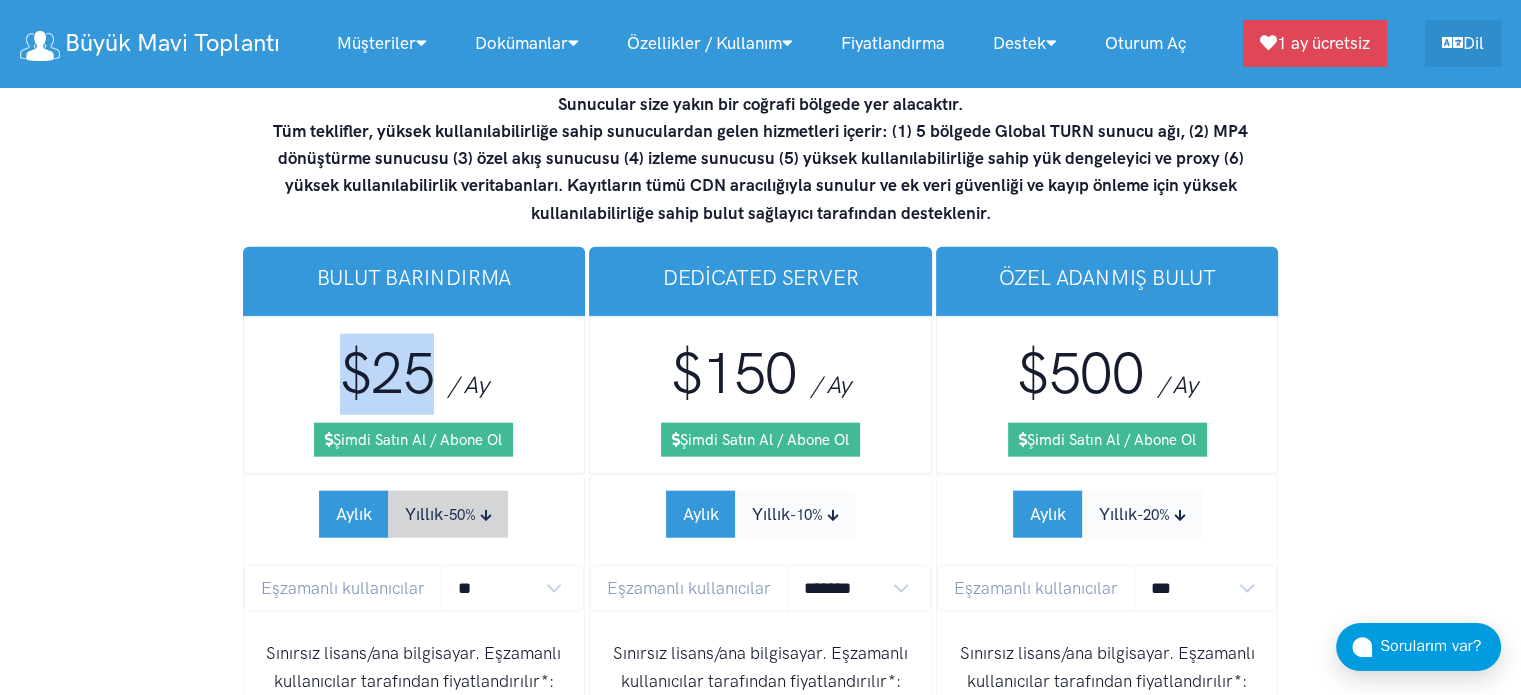 click on "Yıllık  -50%" at bounding box center [448, 514] 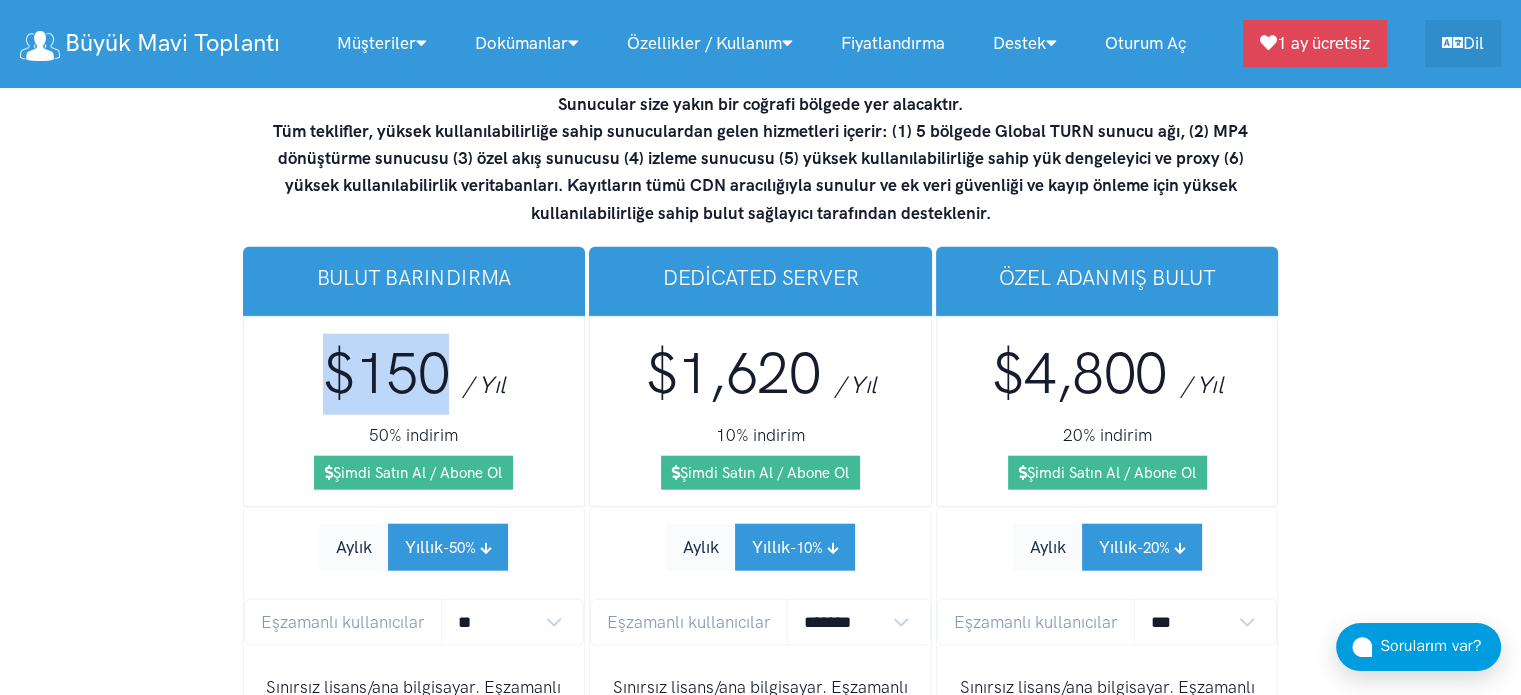 drag, startPoint x: 448, startPoint y: 363, endPoint x: 326, endPoint y: 359, distance: 122.06556 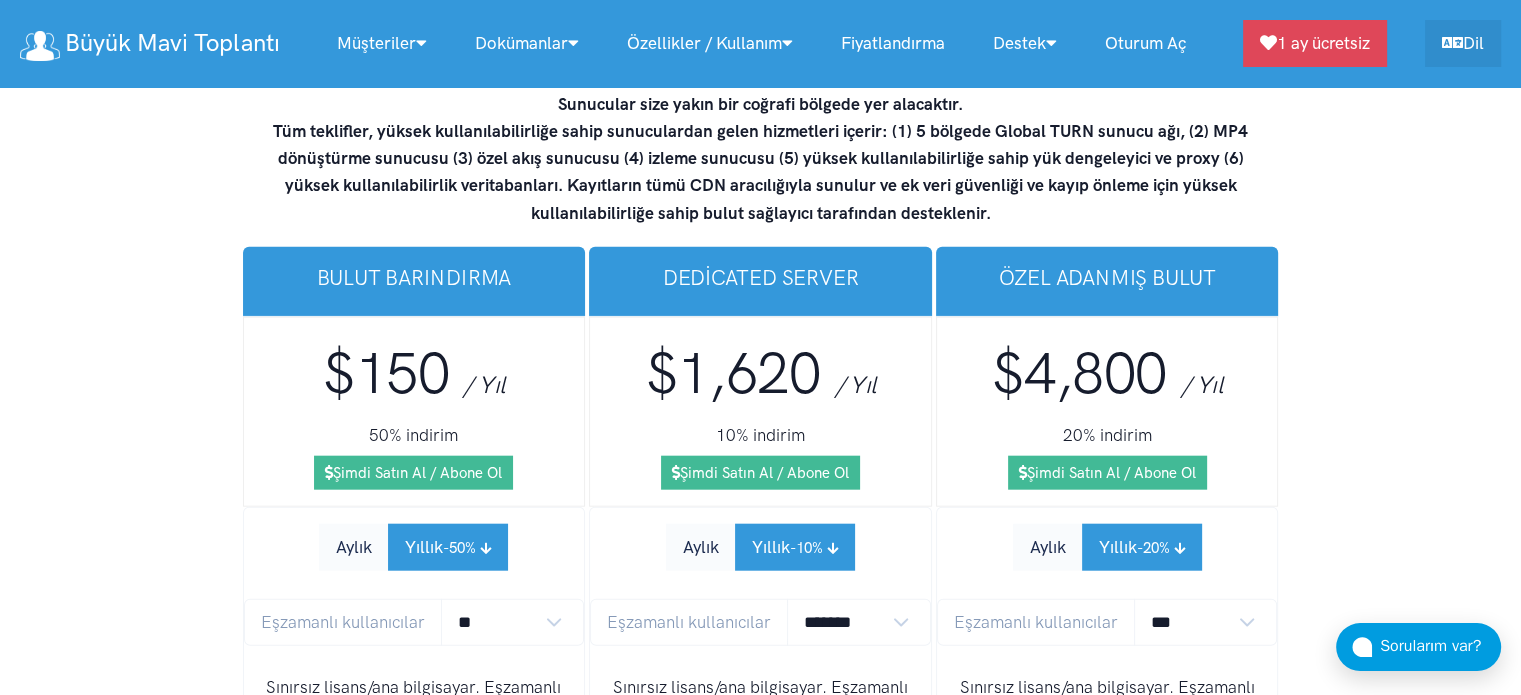 click on "$150     / Yıl    50% indirim    Şimdi Satın Al / Abone Ol" at bounding box center (414, 412) 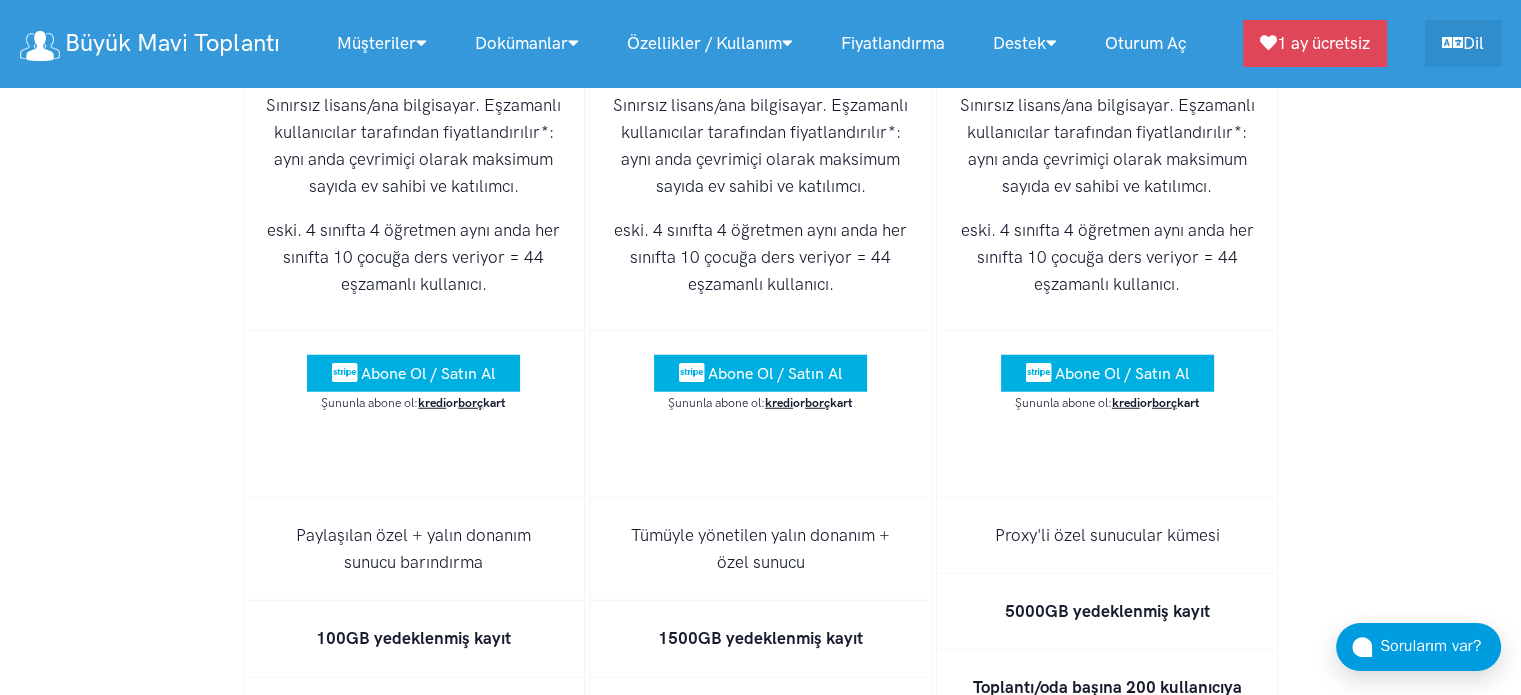scroll, scrollTop: 12888, scrollLeft: 0, axis: vertical 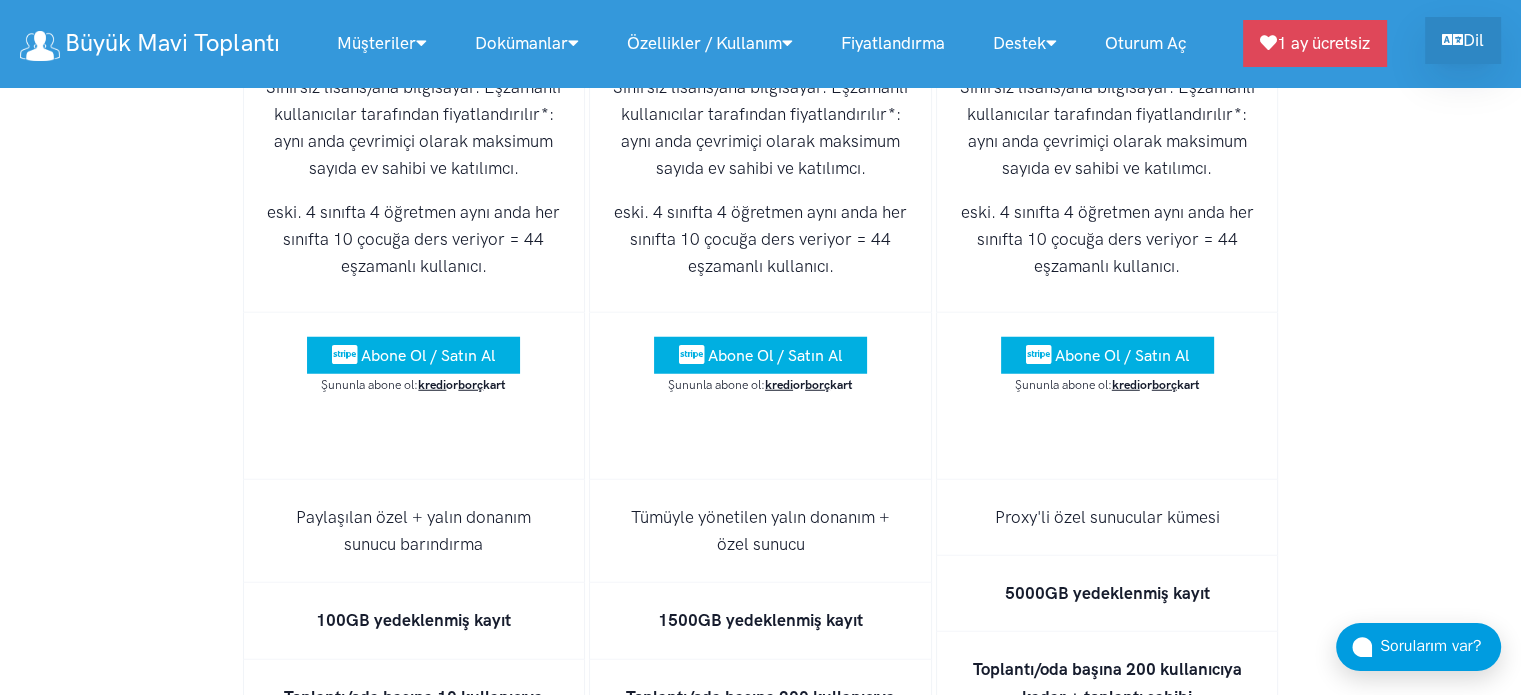 click on "Dil" at bounding box center (1463, 40) 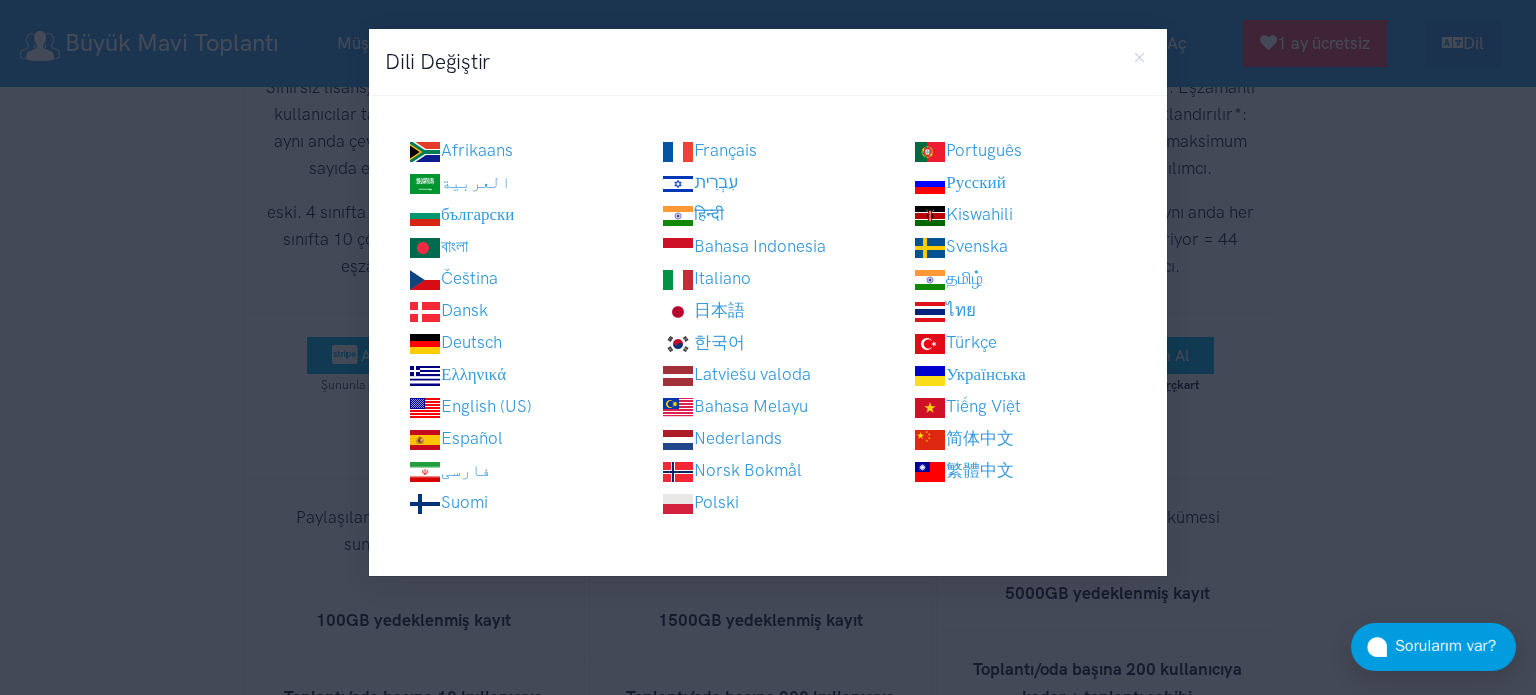 click on "Dili Değiştir
Afrikaans
العربية
български
বাংলা" at bounding box center (768, 347) 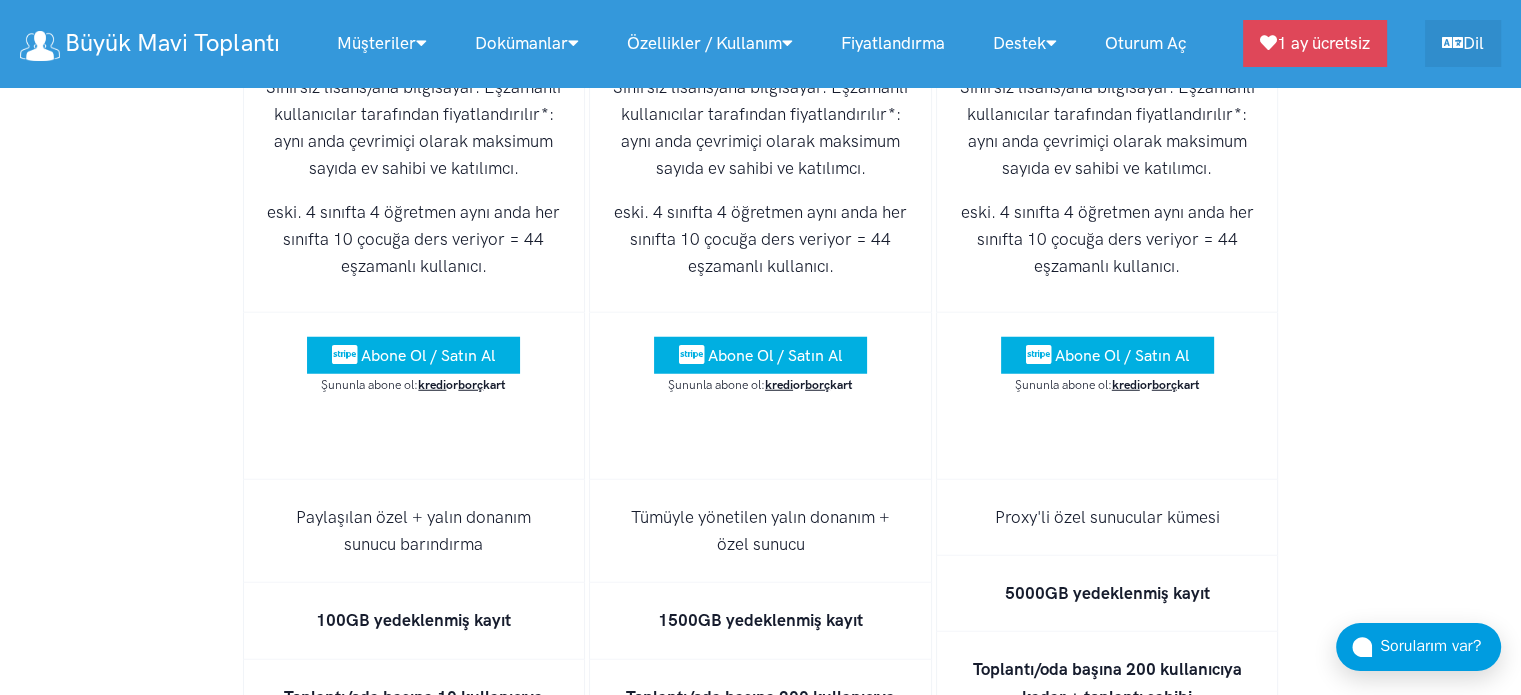 click on "Oturum aç" at bounding box center (1145, 43) 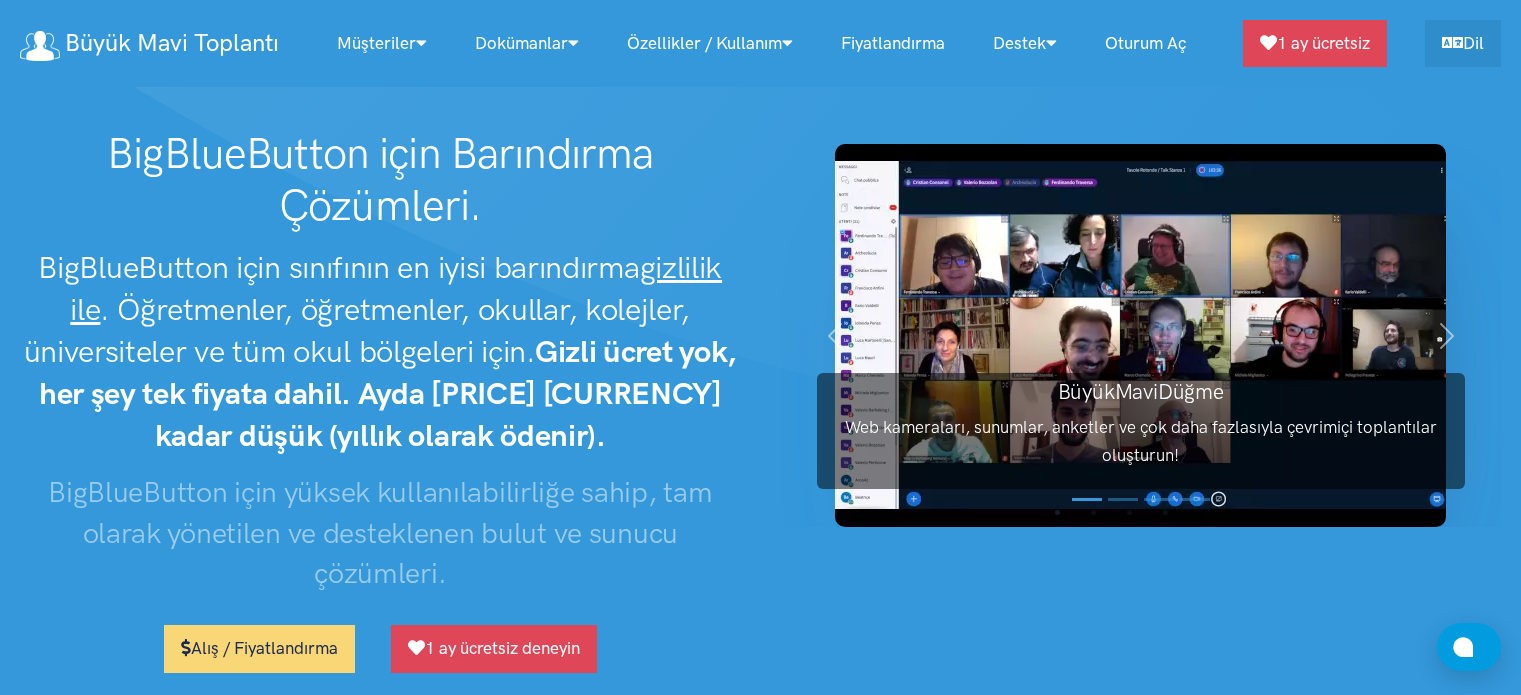 scroll, scrollTop: 12339, scrollLeft: 0, axis: vertical 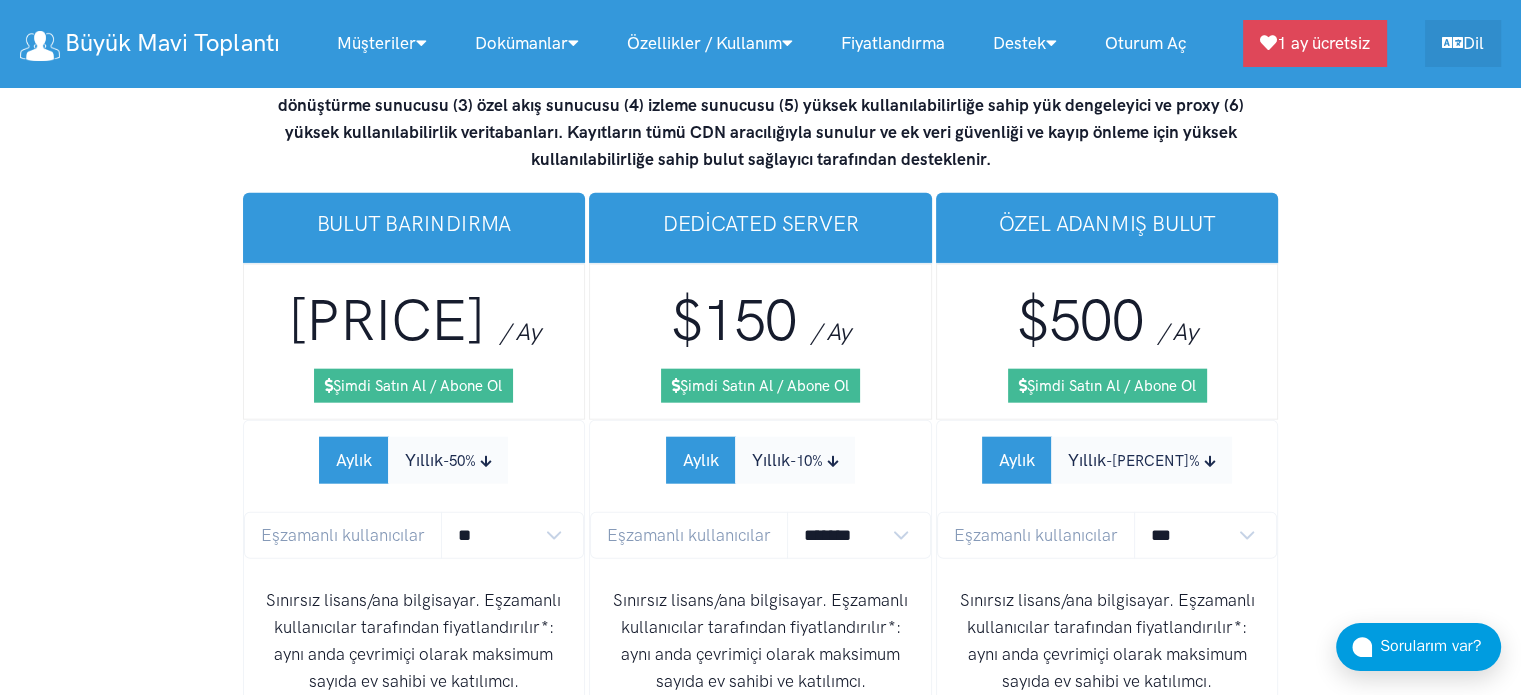 click on "Oturum aç" at bounding box center [1145, 43] 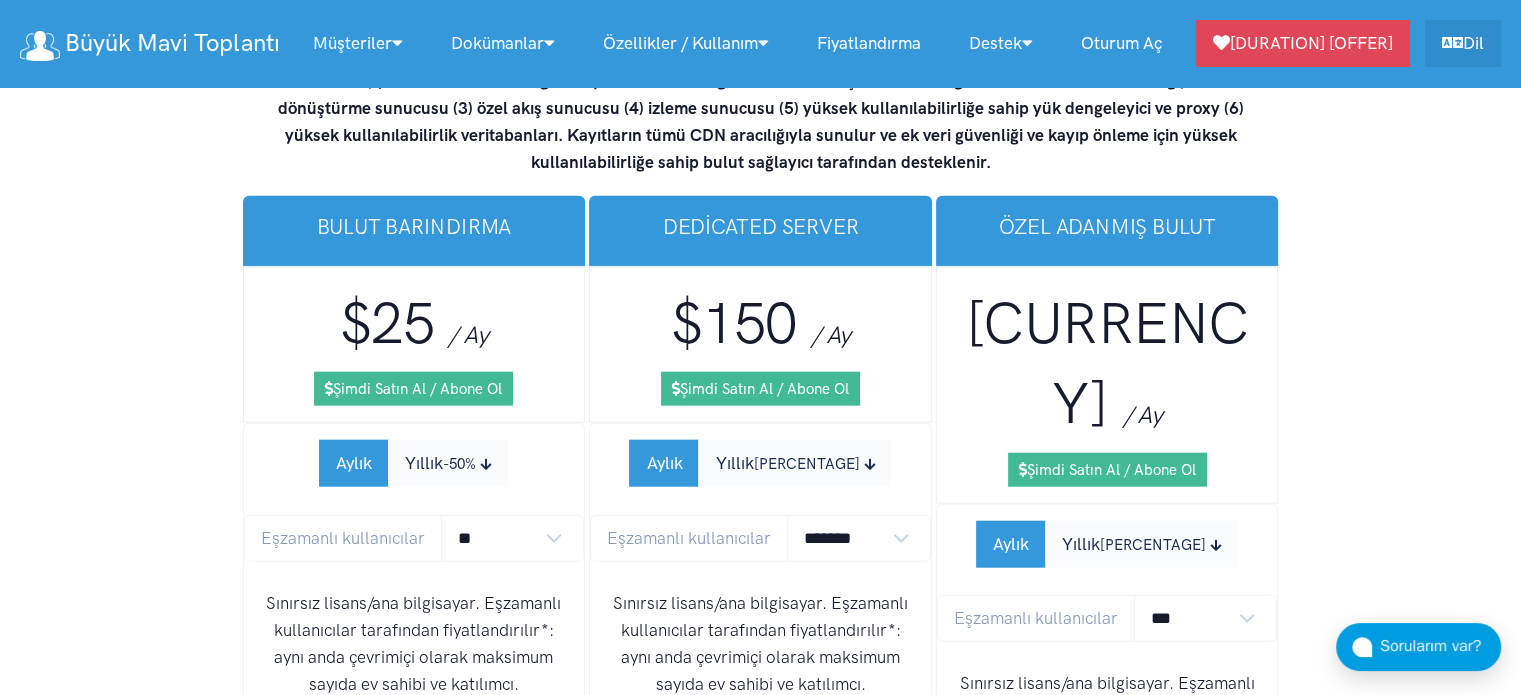 click on "Destek" at bounding box center [358, 43] 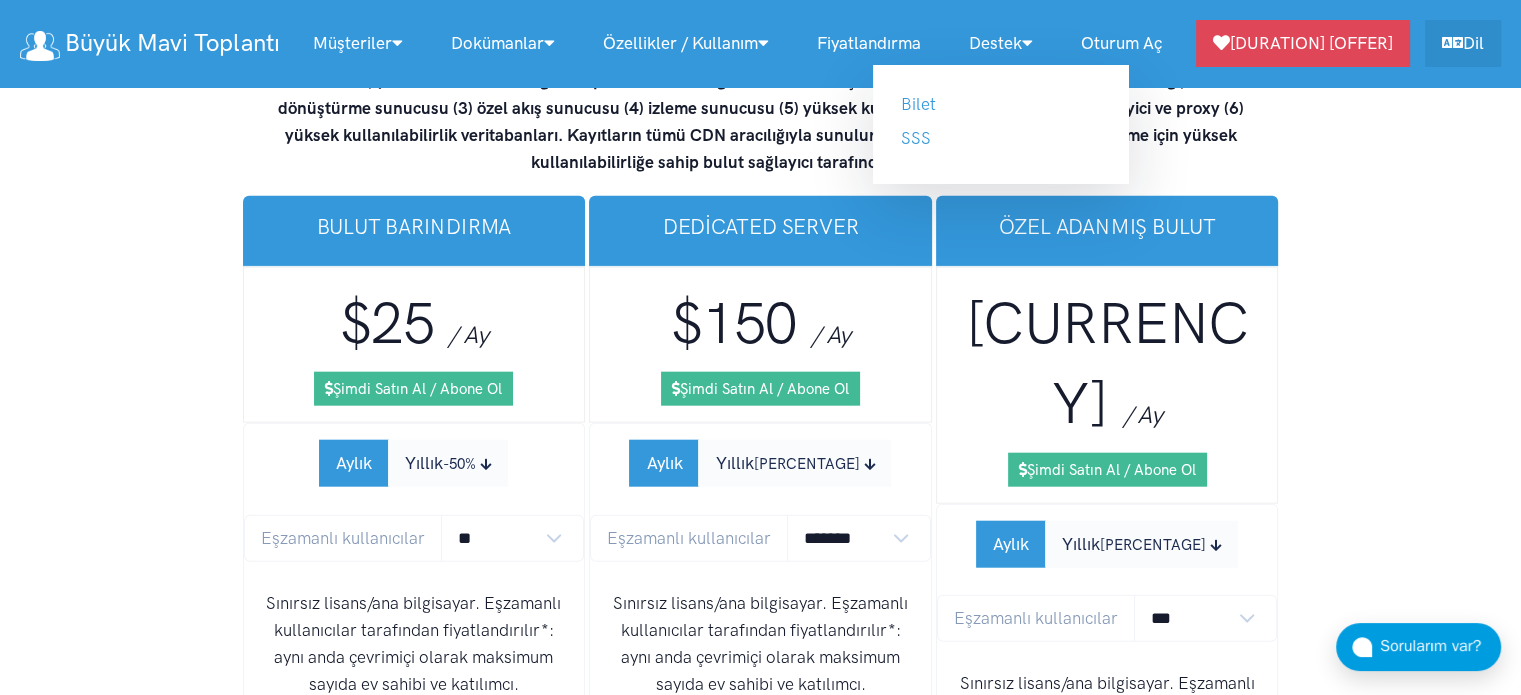 click on "Destek" at bounding box center (358, 43) 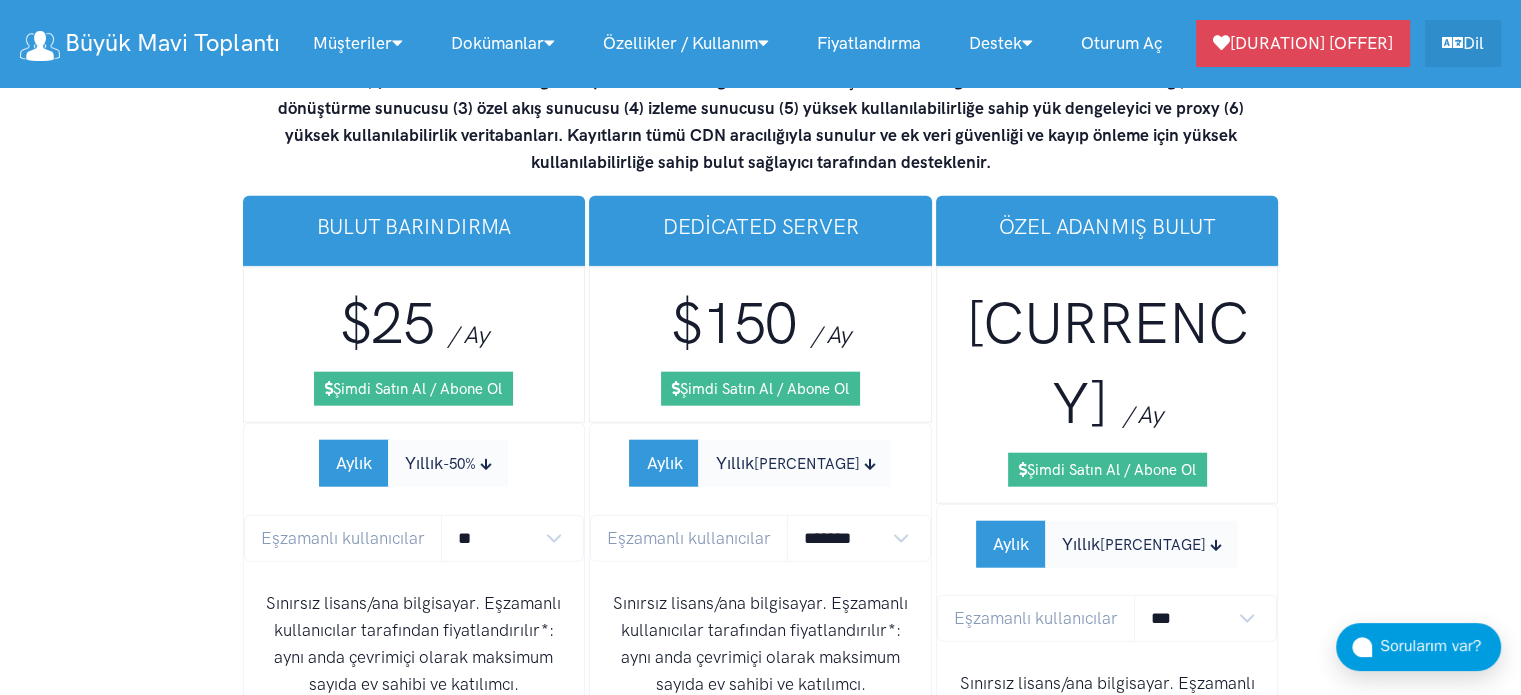 scroll, scrollTop: 12339, scrollLeft: 0, axis: vertical 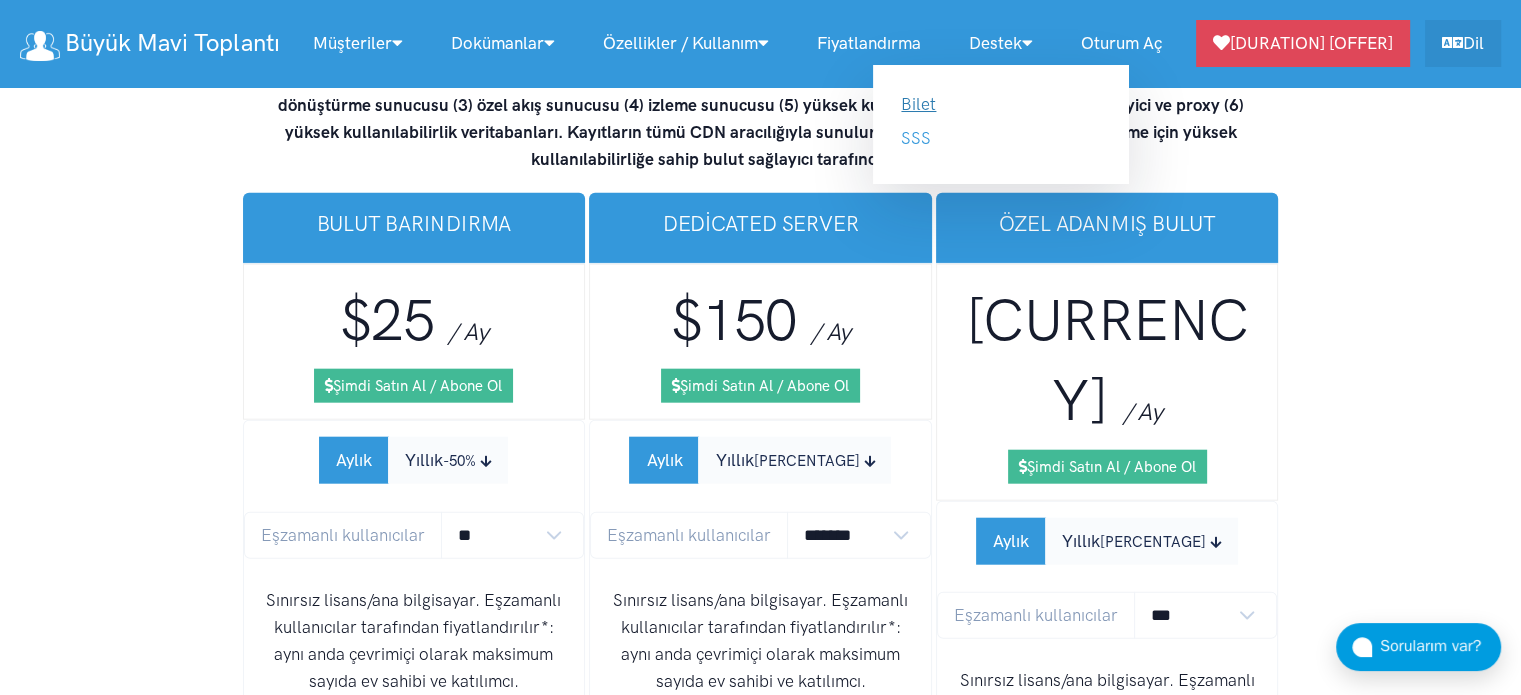 click on "Bilet" at bounding box center [918, 104] 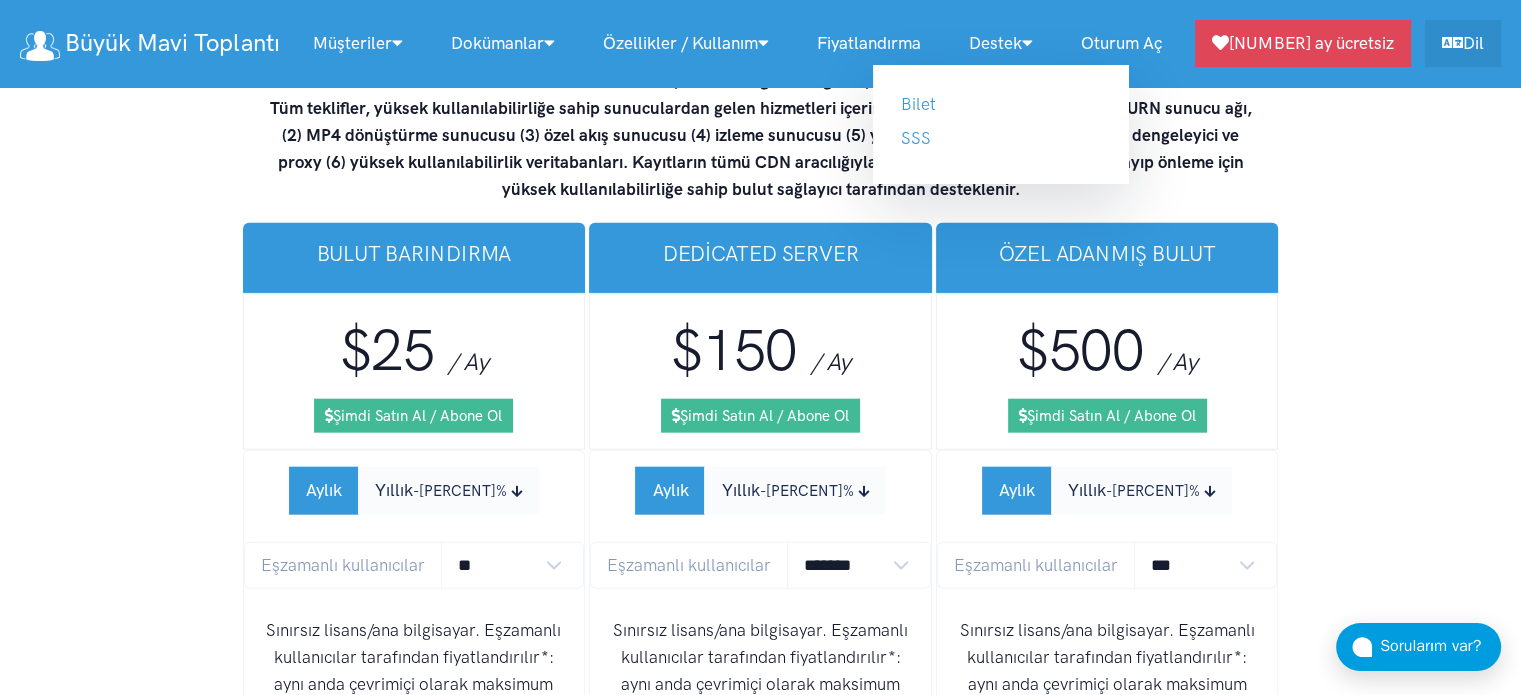 scroll, scrollTop: 12339, scrollLeft: 0, axis: vertical 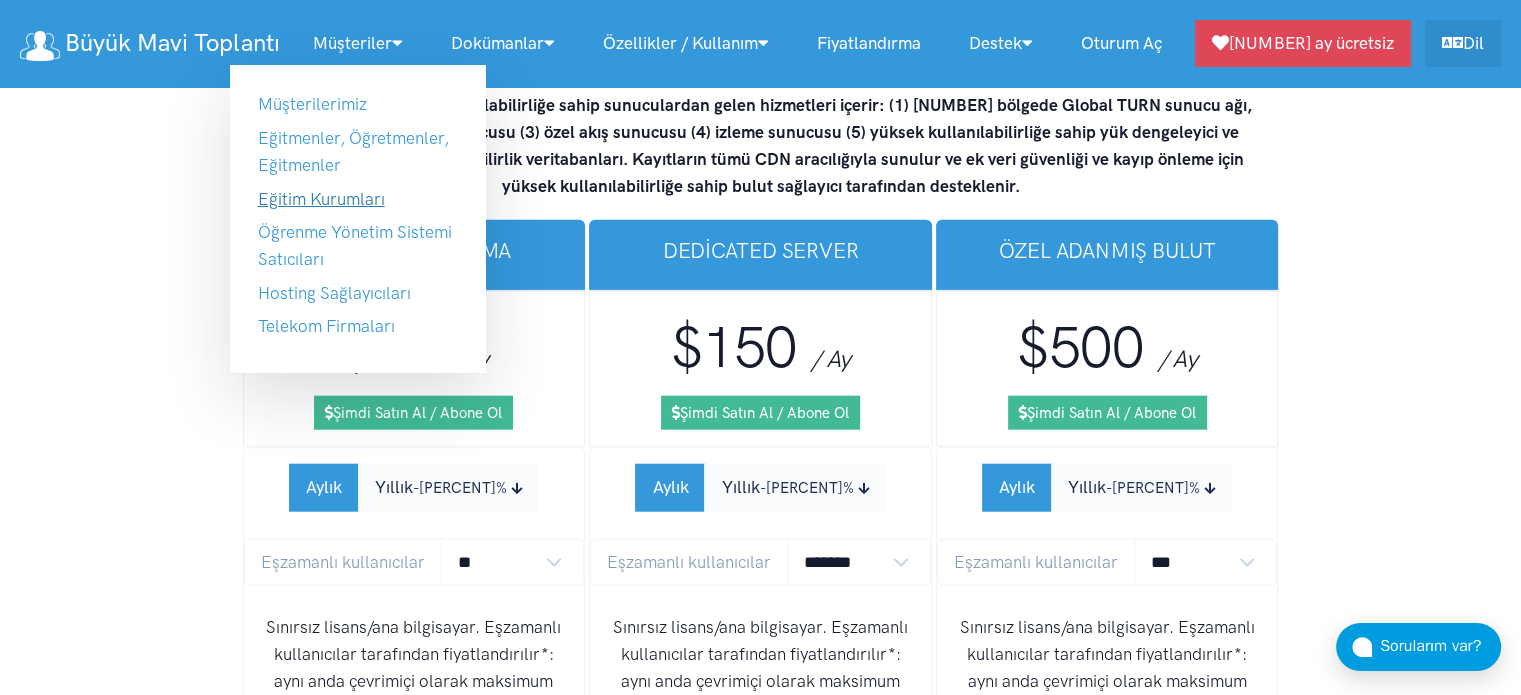 click on "Eğitim Kurumları" at bounding box center [321, 199] 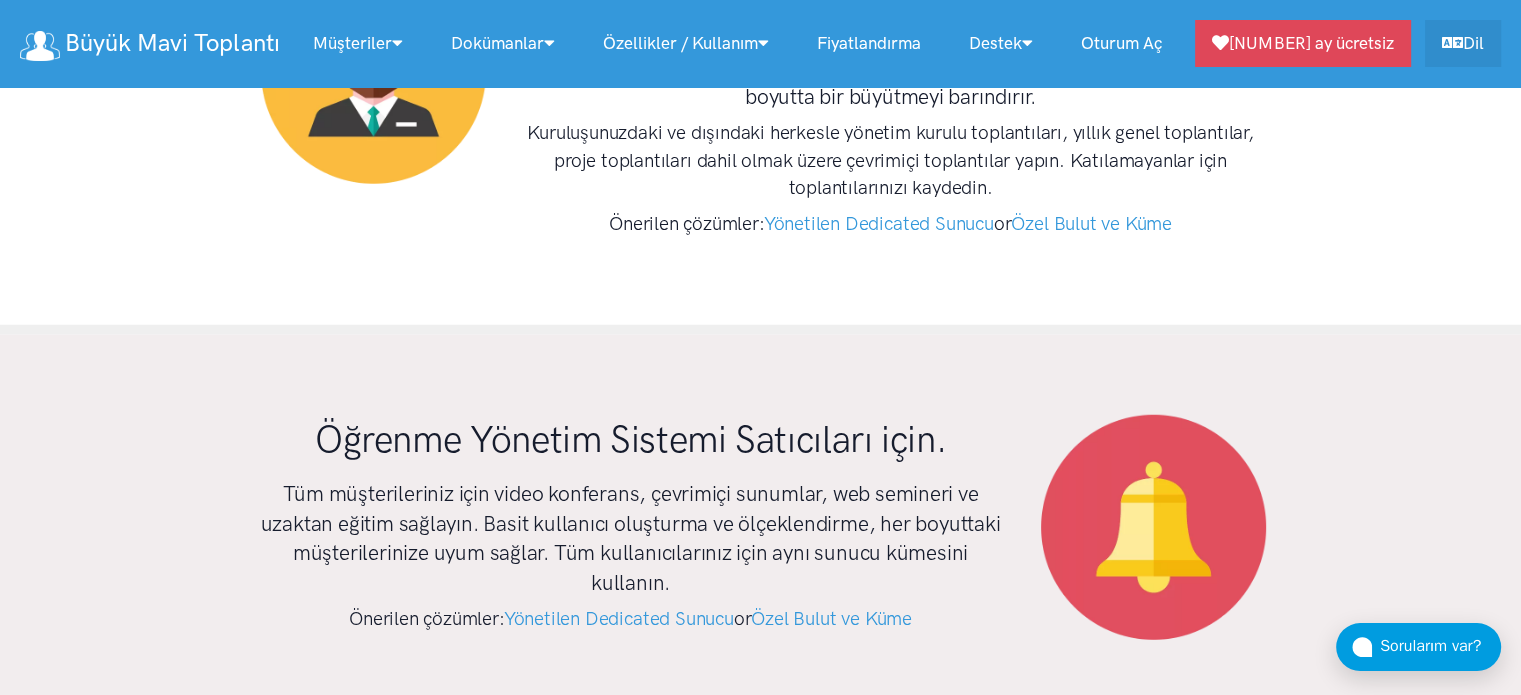 scroll, scrollTop: 5320, scrollLeft: 0, axis: vertical 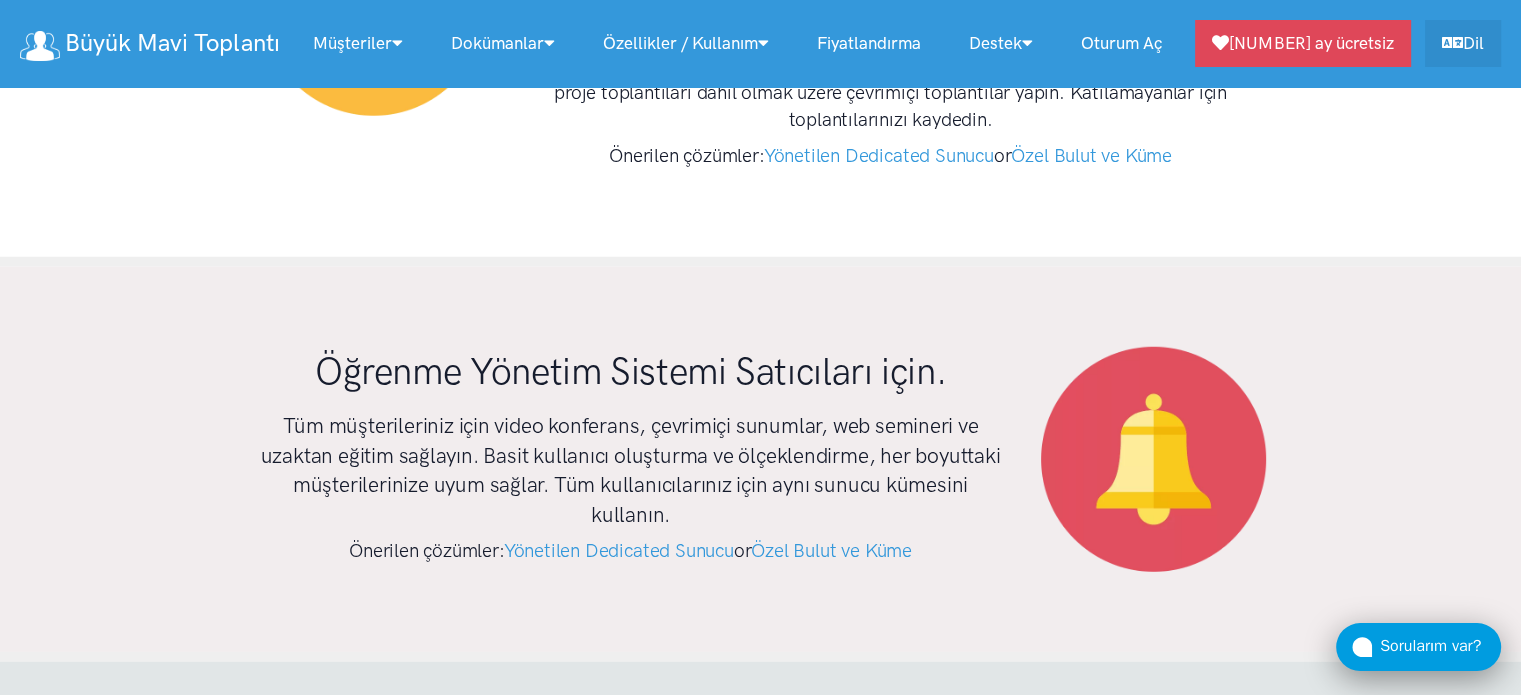 click on "Sorularım var?" at bounding box center (1440, 647) 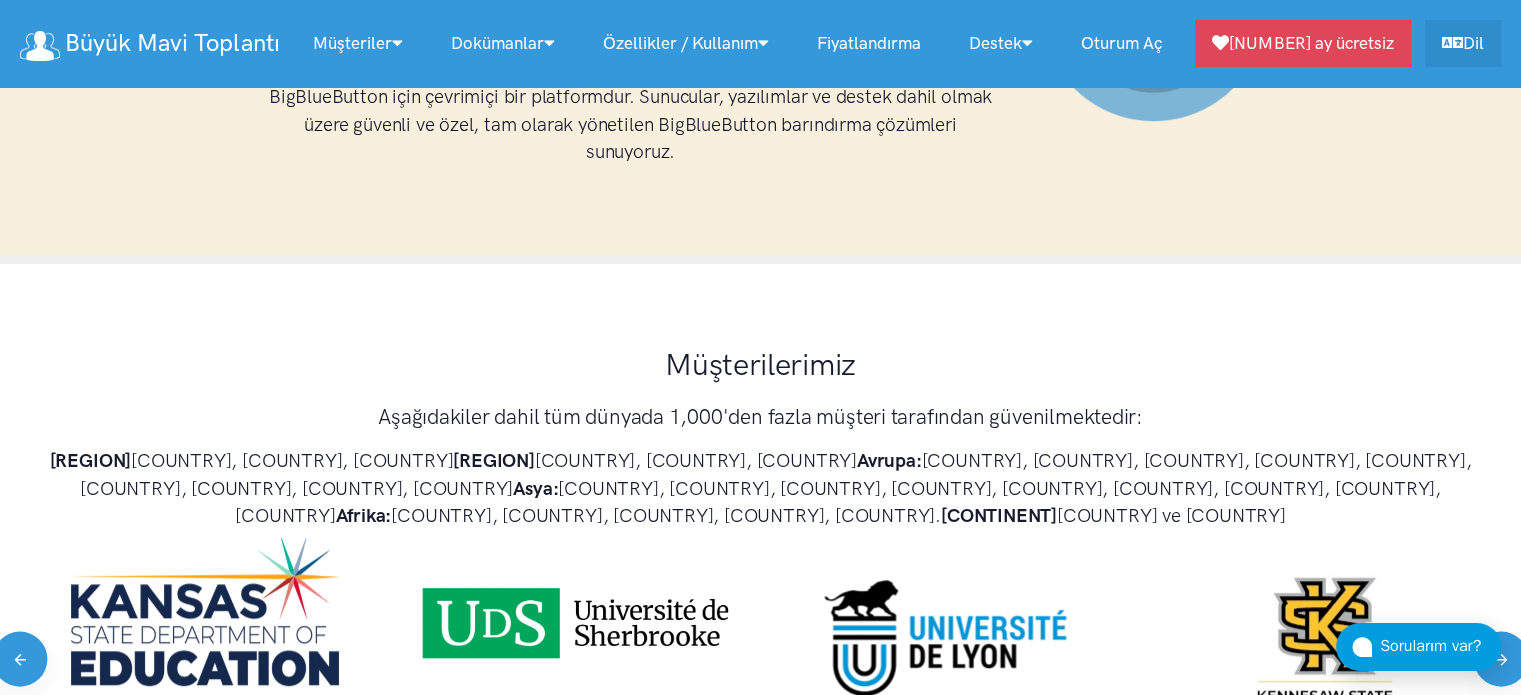 scroll, scrollTop: 1300, scrollLeft: 0, axis: vertical 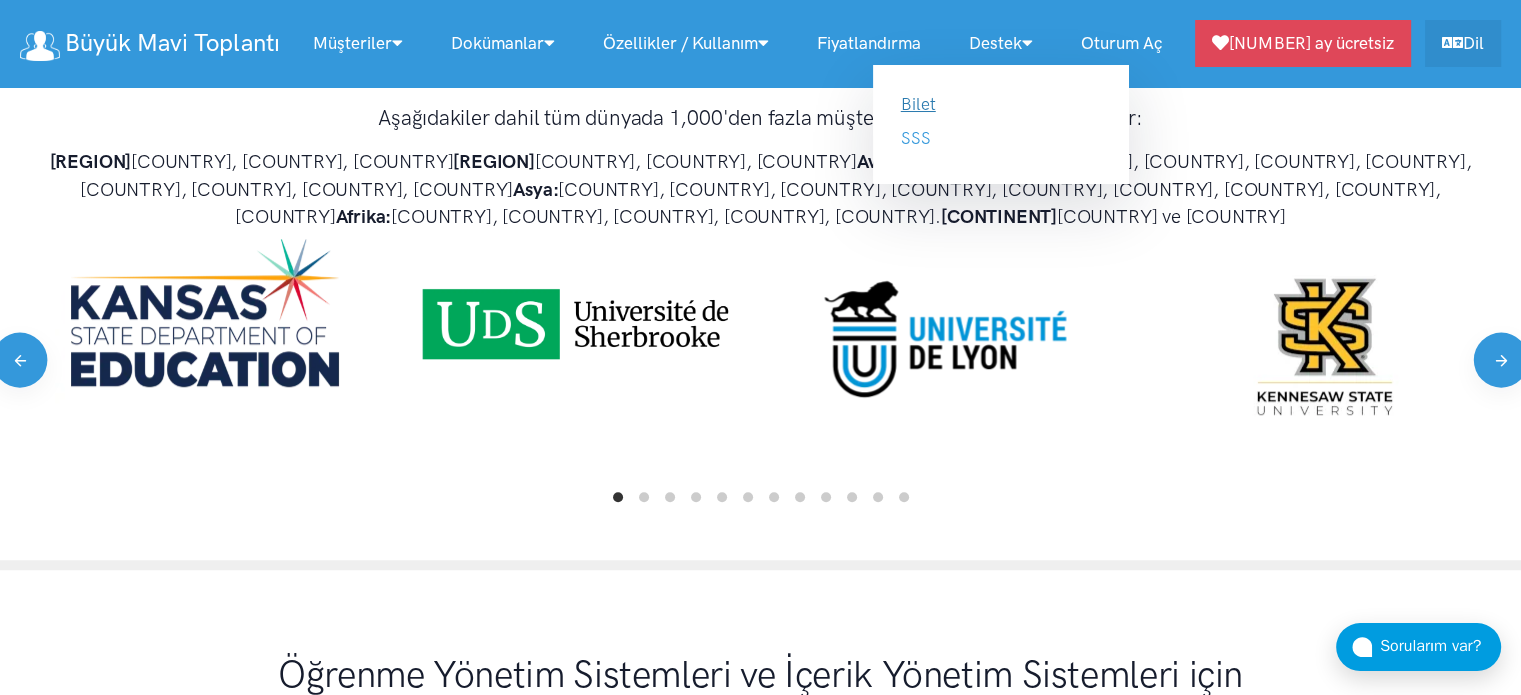 click on "Bilet" at bounding box center [918, 104] 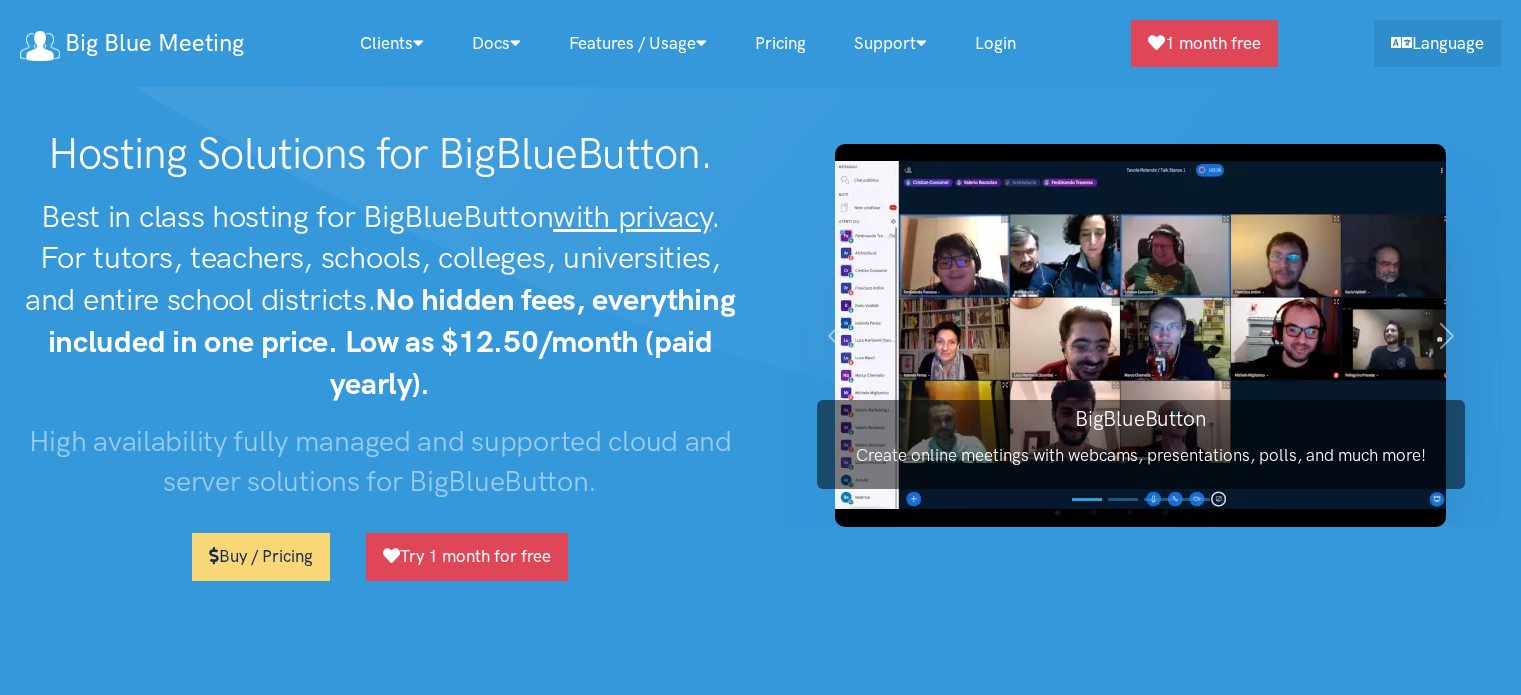 scroll, scrollTop: 0, scrollLeft: 0, axis: both 